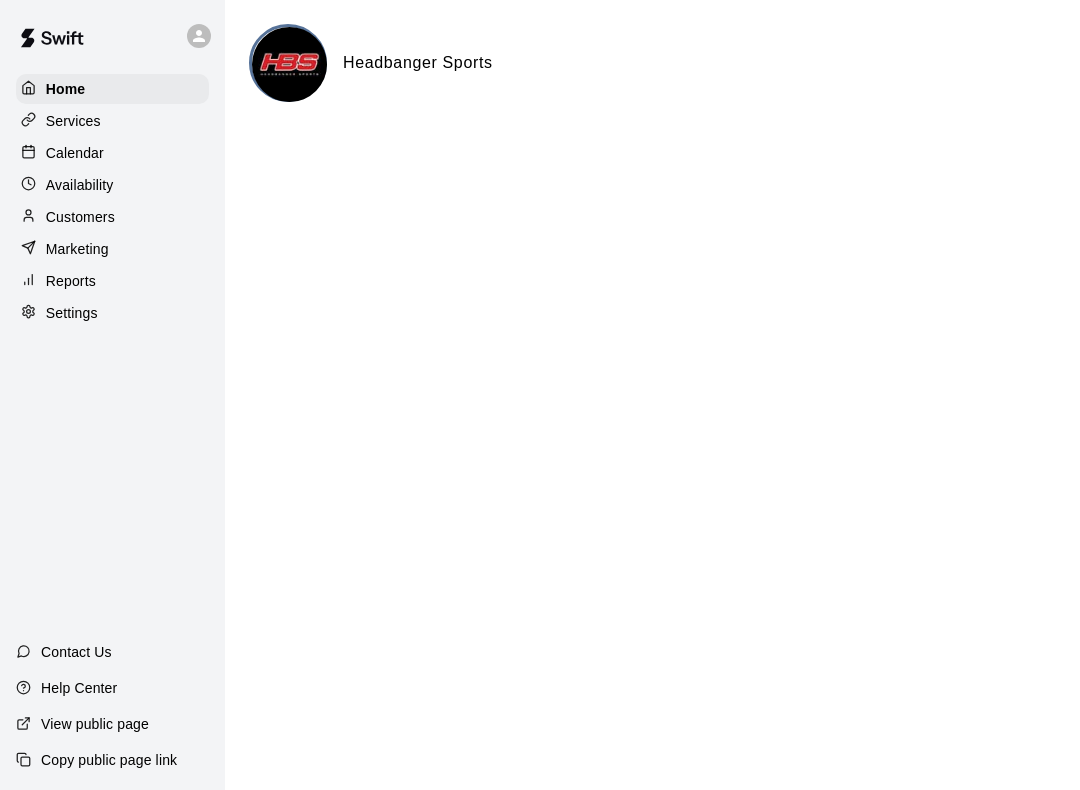 scroll, scrollTop: 0, scrollLeft: 0, axis: both 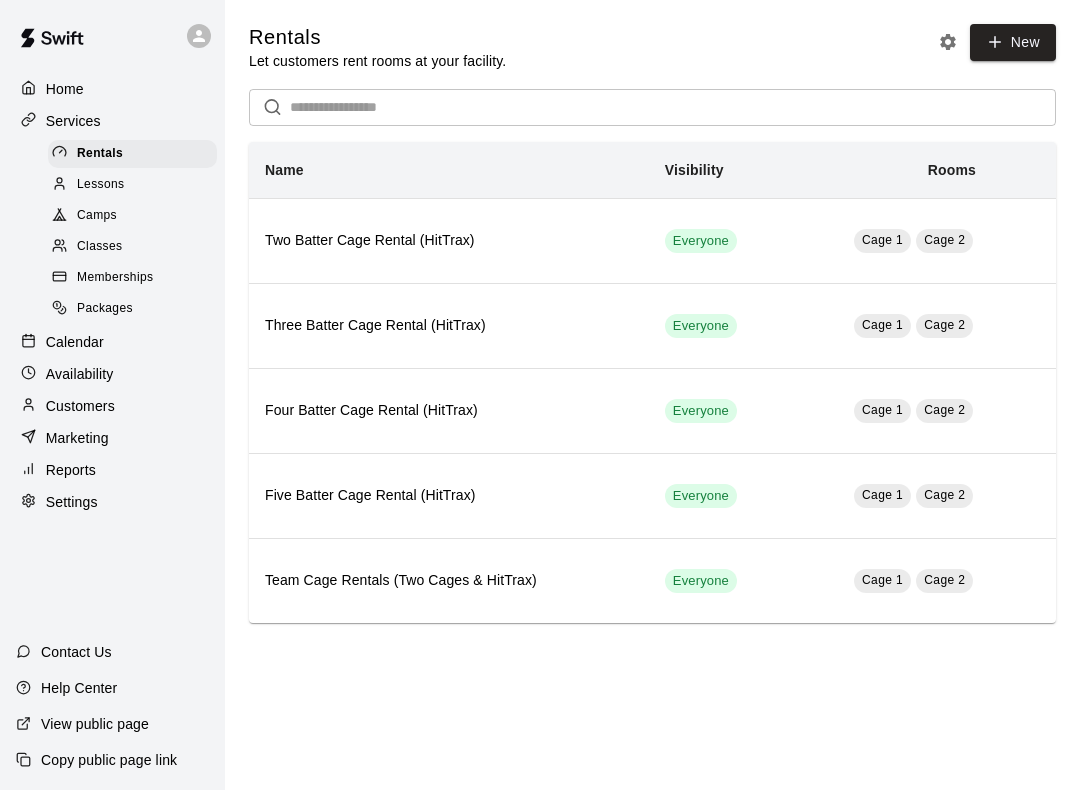 click on "Home" at bounding box center [112, 89] 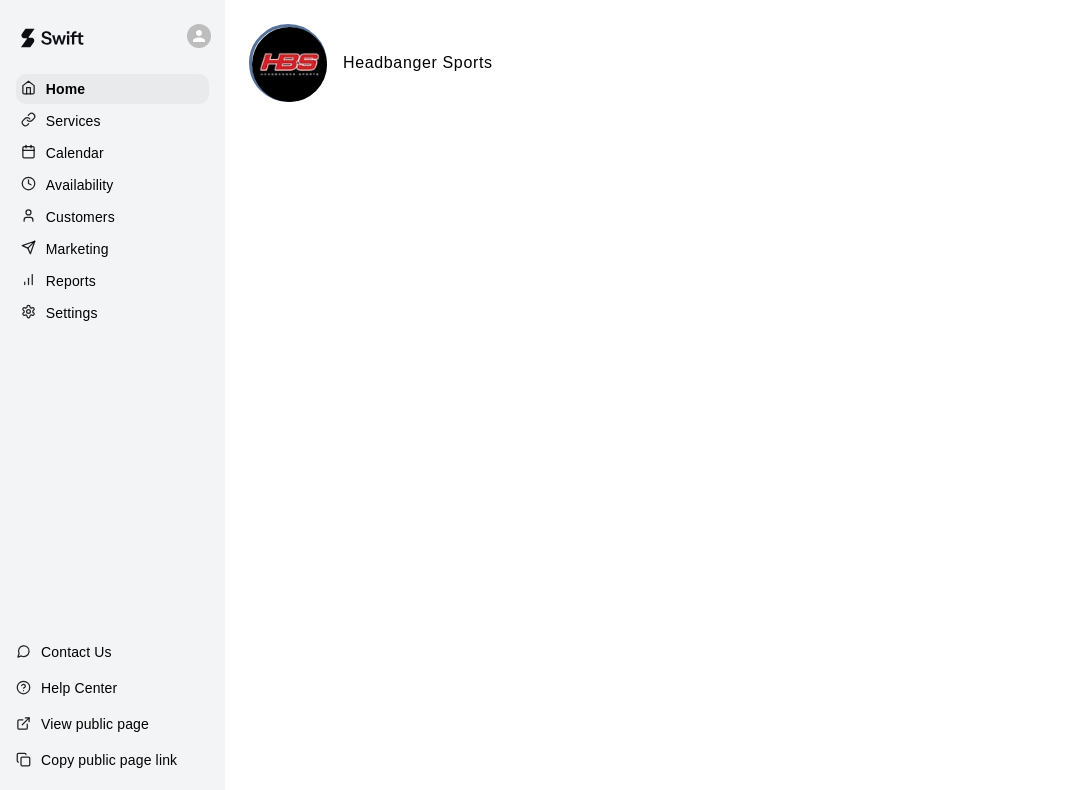 click on "Availability" at bounding box center (80, 185) 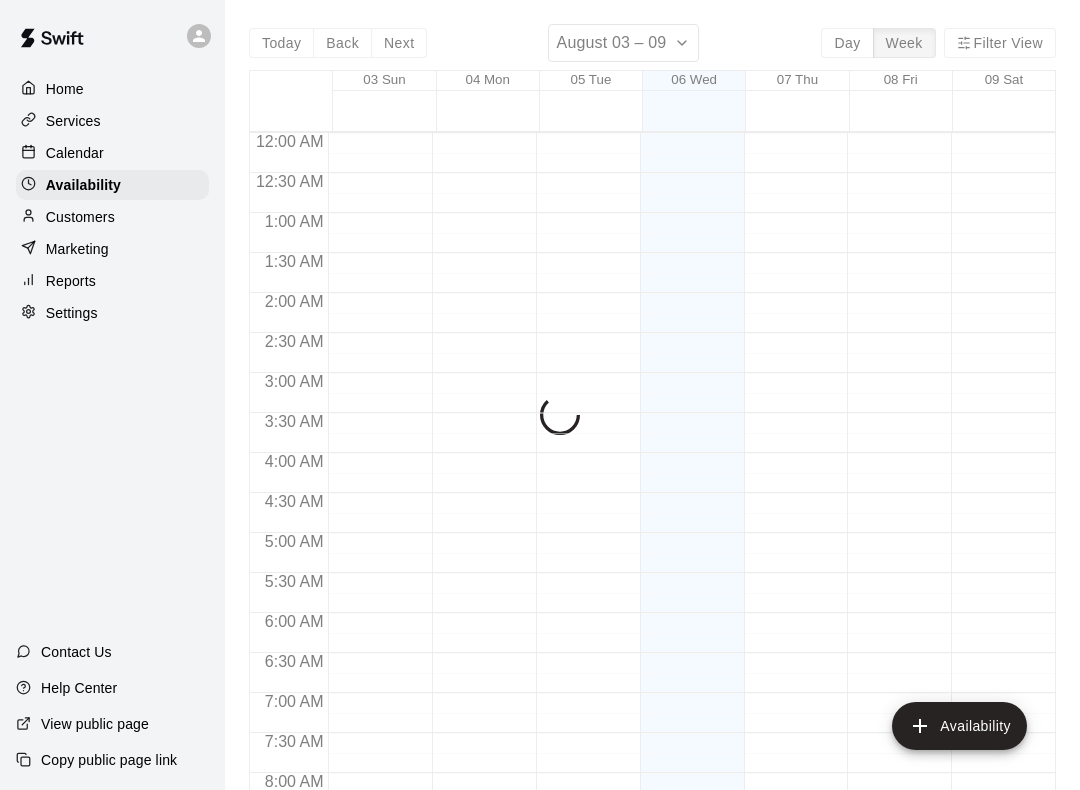 click on "Services" at bounding box center (112, 121) 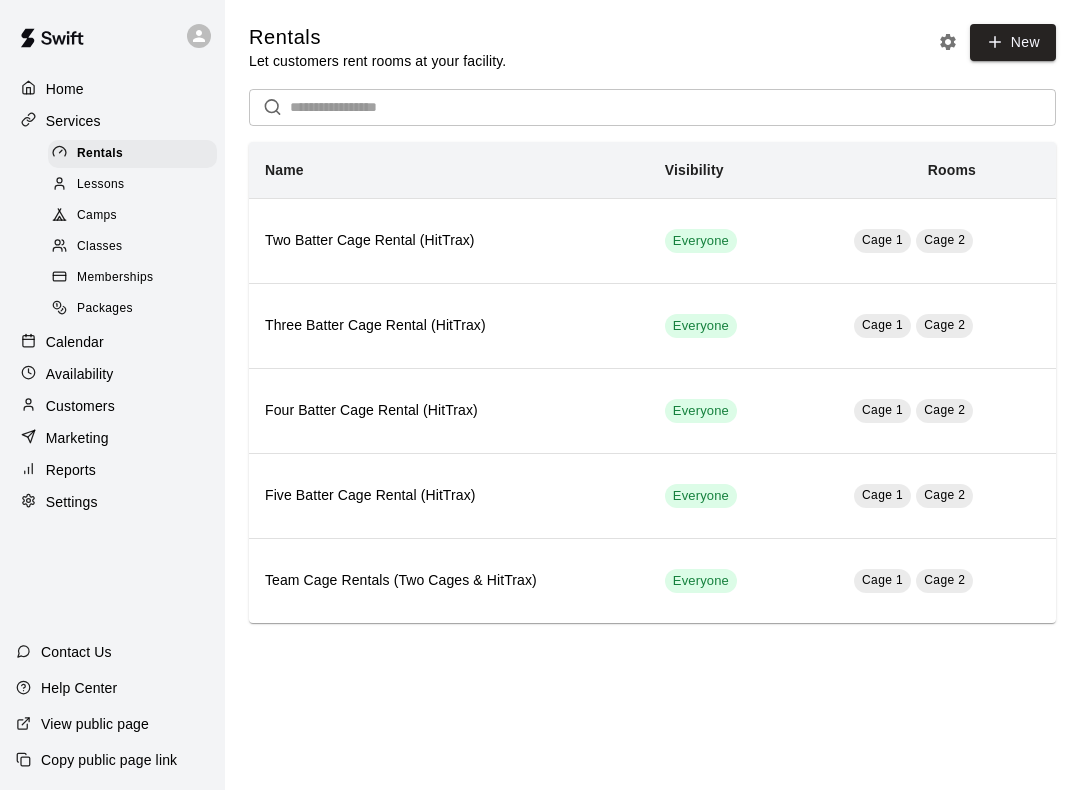 click on "Services" at bounding box center [112, 121] 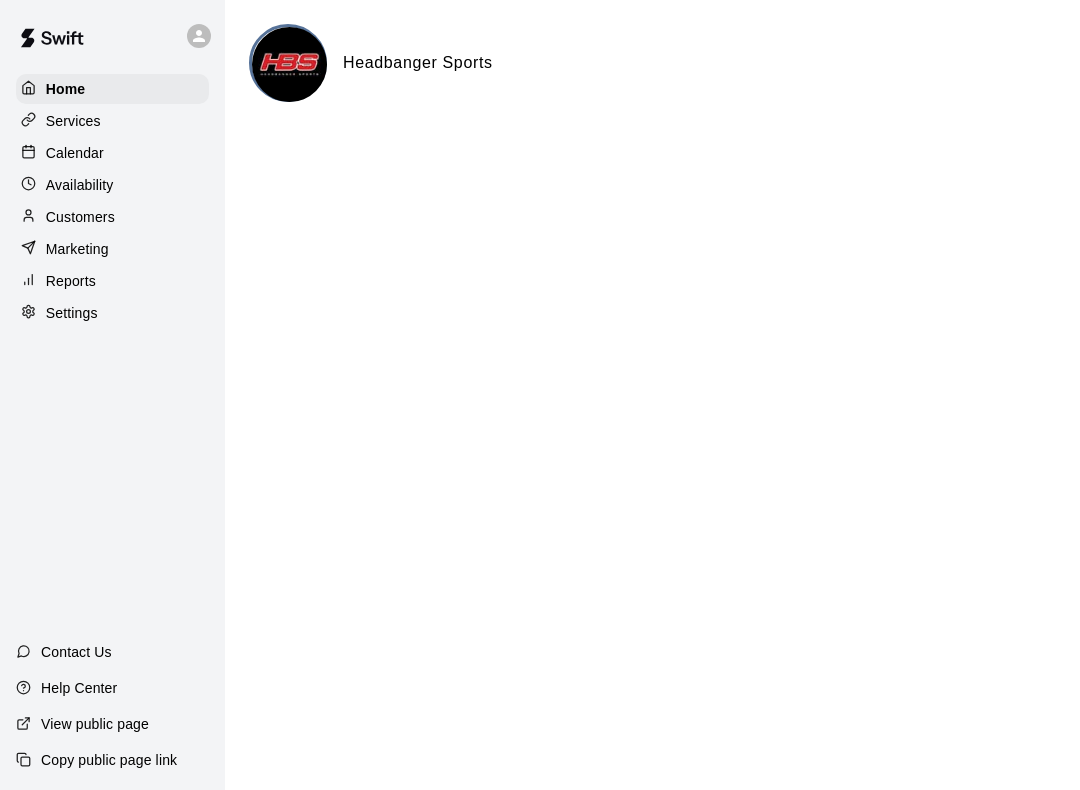 click on "Calendar" at bounding box center (112, 153) 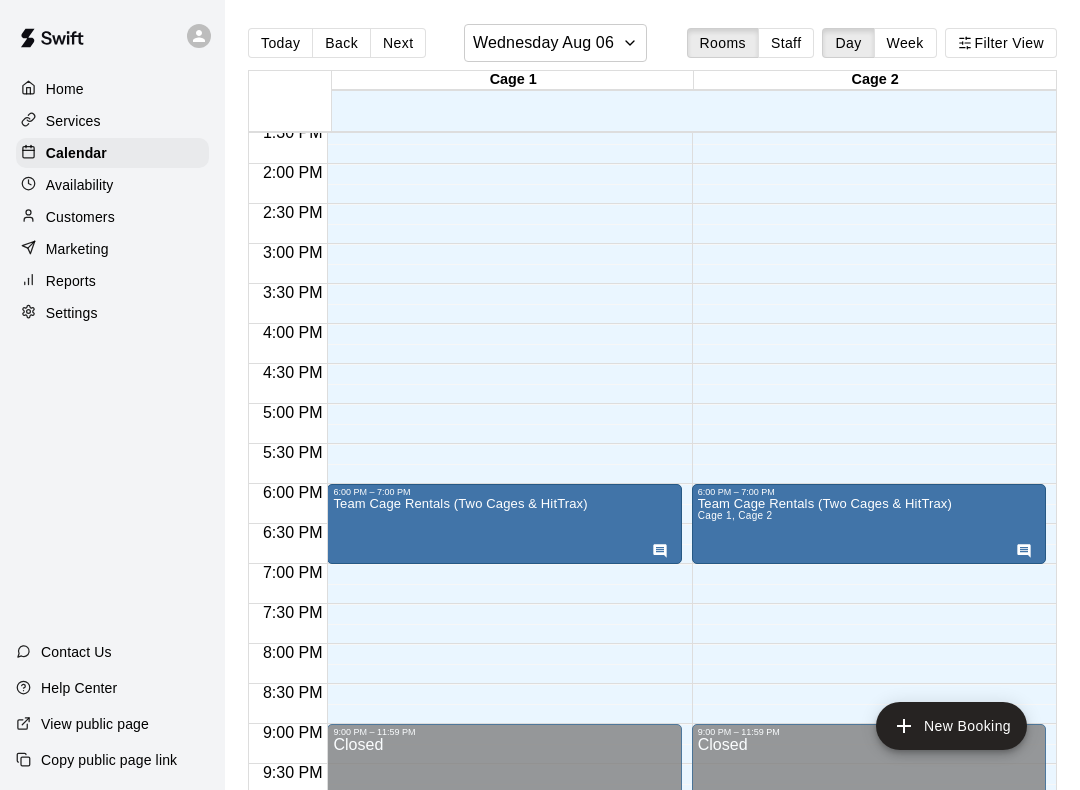 scroll, scrollTop: 1094, scrollLeft: 0, axis: vertical 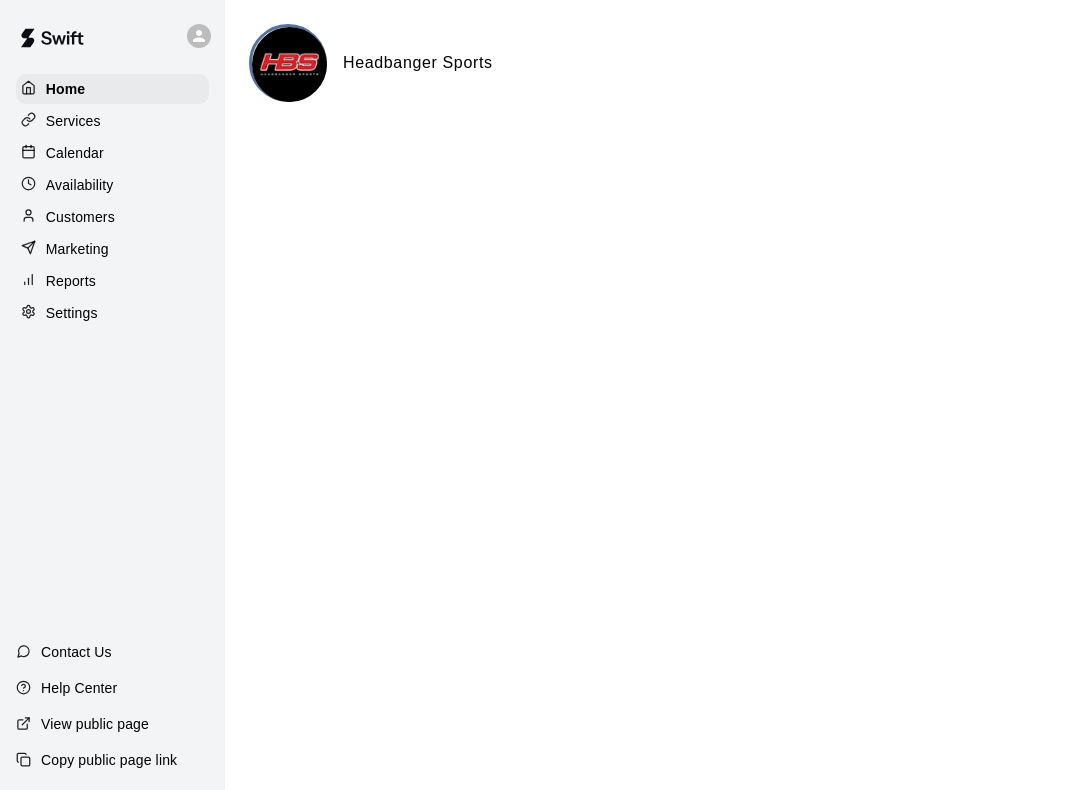 click on "Availability" at bounding box center (112, 185) 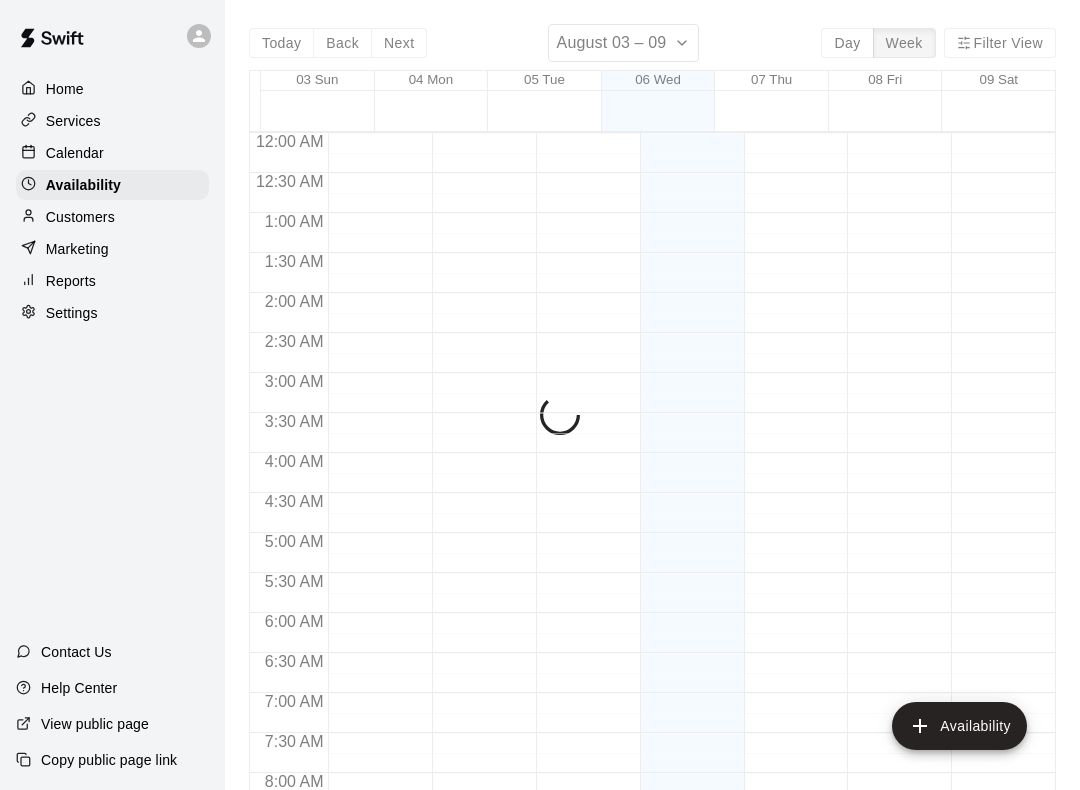 scroll, scrollTop: 897, scrollLeft: 0, axis: vertical 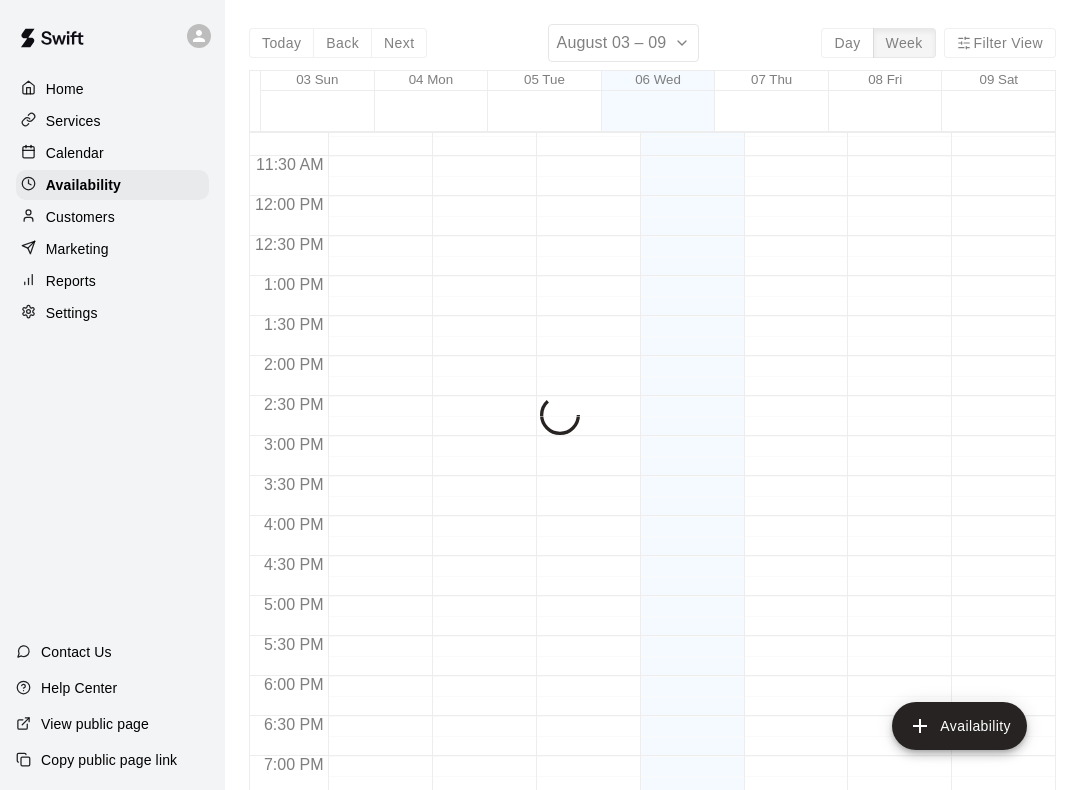 click on "Calendar" at bounding box center (112, 153) 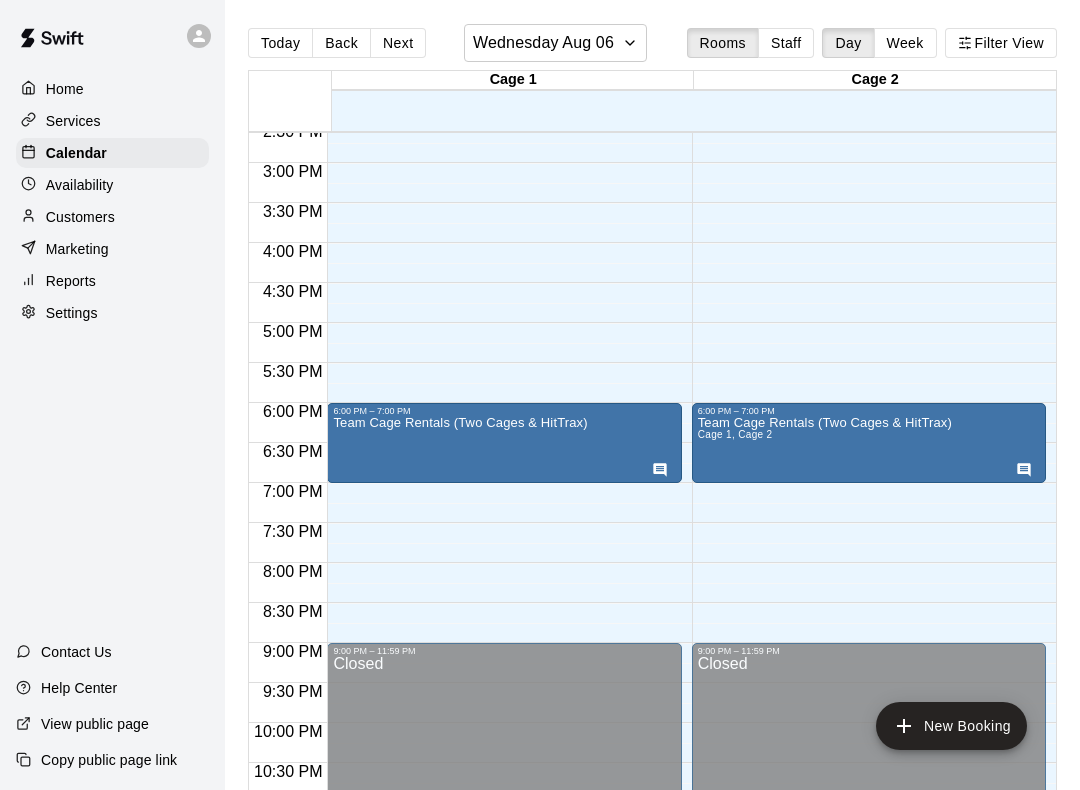 scroll, scrollTop: 1171, scrollLeft: 0, axis: vertical 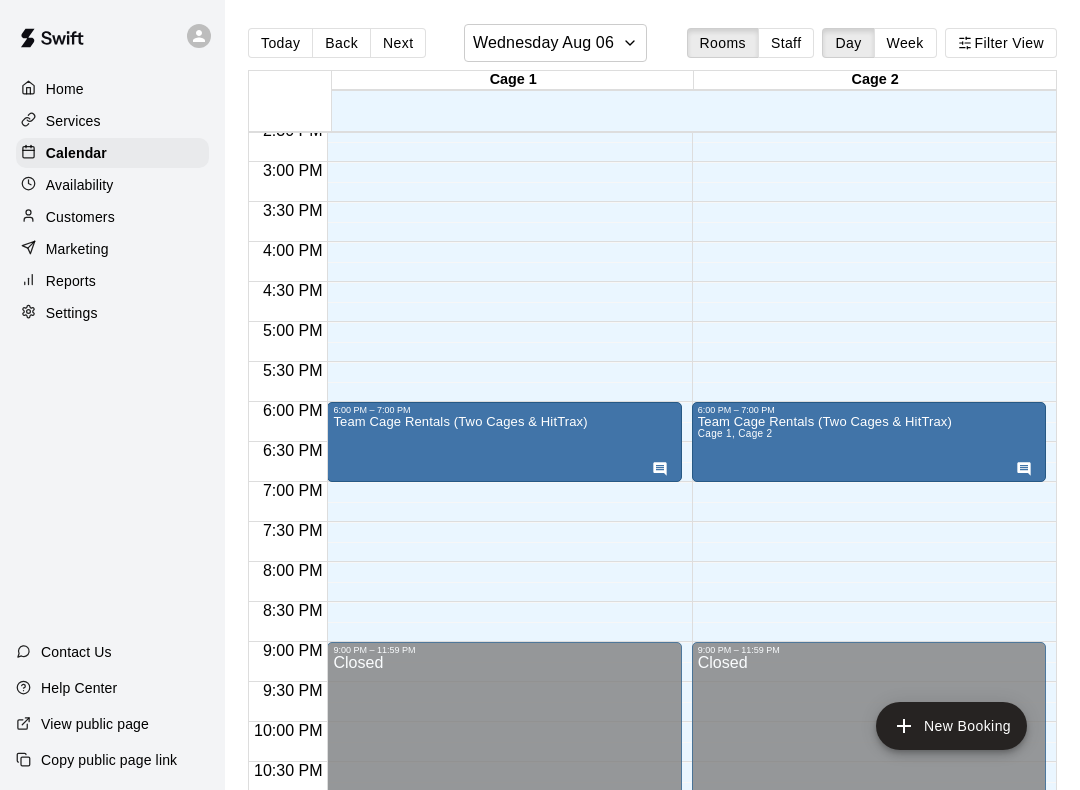 click on "Team Cage Rentals (Two Cages & HitTrax) Cage 1, Cage 2" at bounding box center [869, 810] 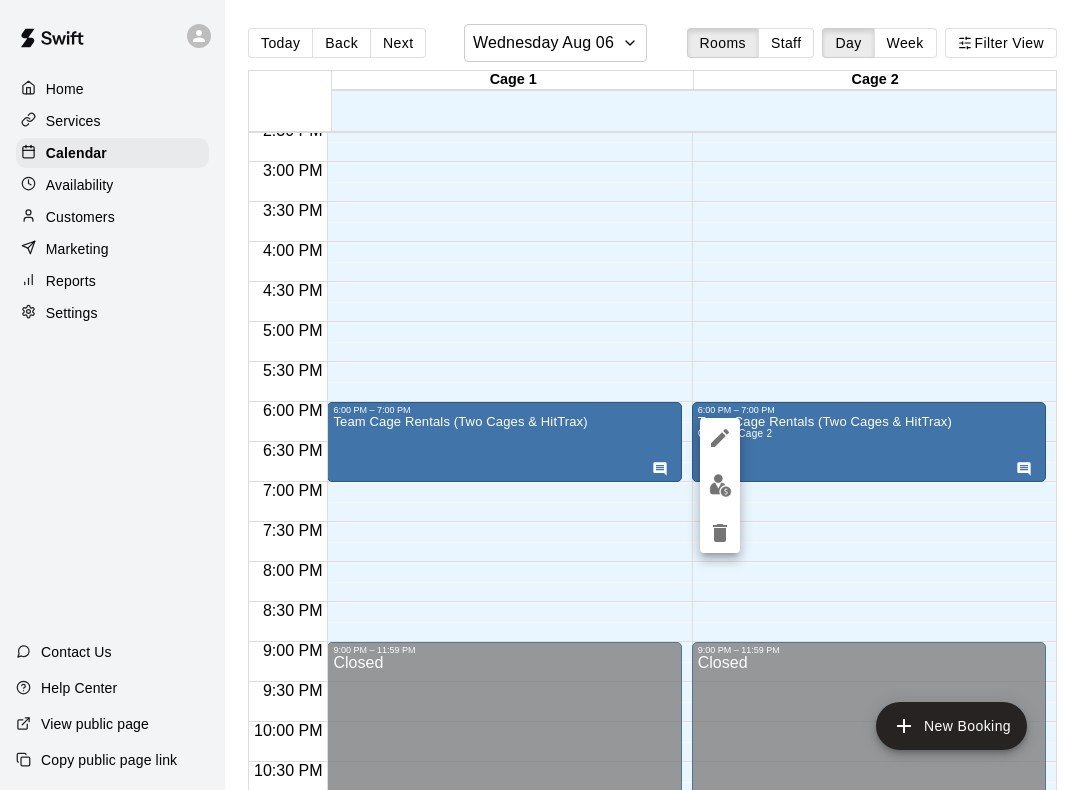 click at bounding box center (540, 395) 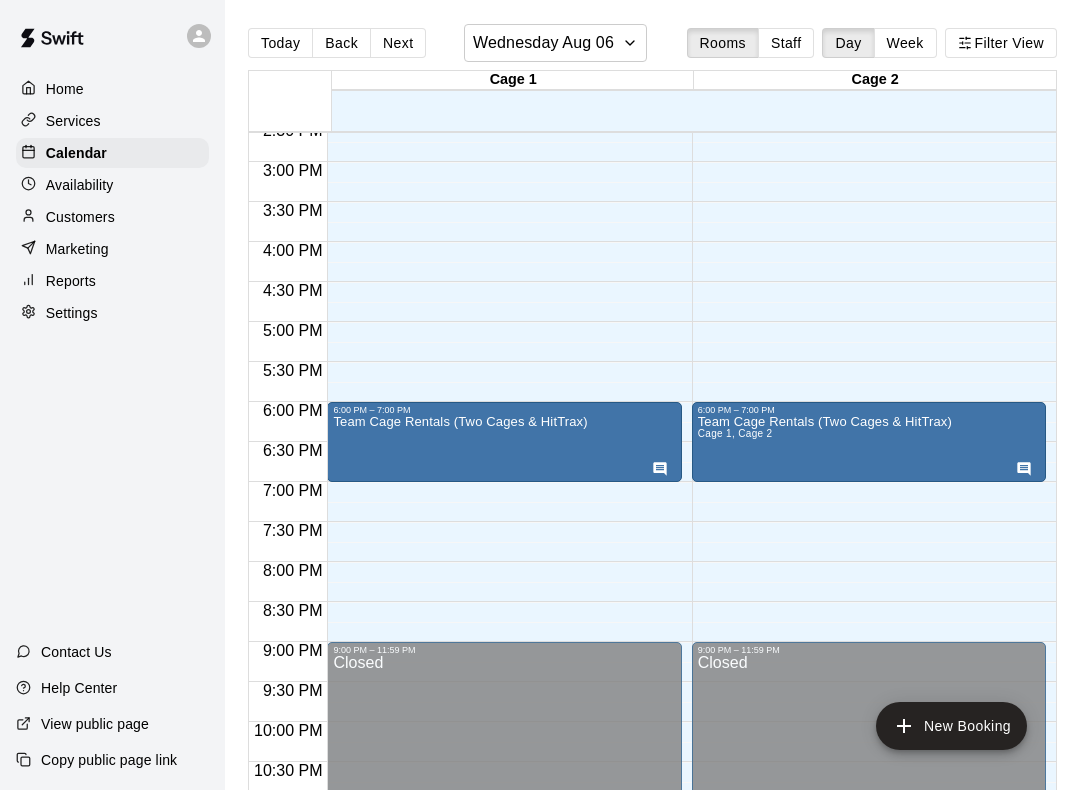 click on "12:00 AM – 9:00 AM Closed 6:00 PM – 7:00 PM Team Cage Rentals (Two Cages & HitTrax) Cage 1, Cage 2 9:00 PM – 11:59 PM Closed" at bounding box center [869, -78] 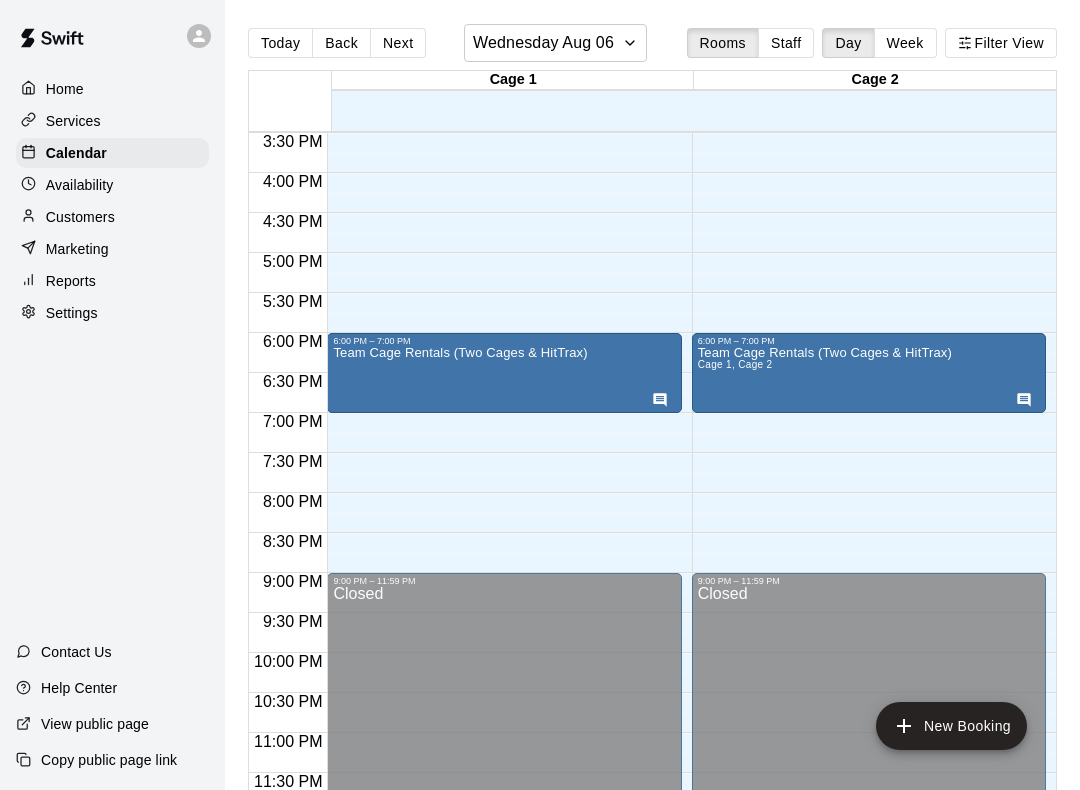 scroll, scrollTop: 1221, scrollLeft: 0, axis: vertical 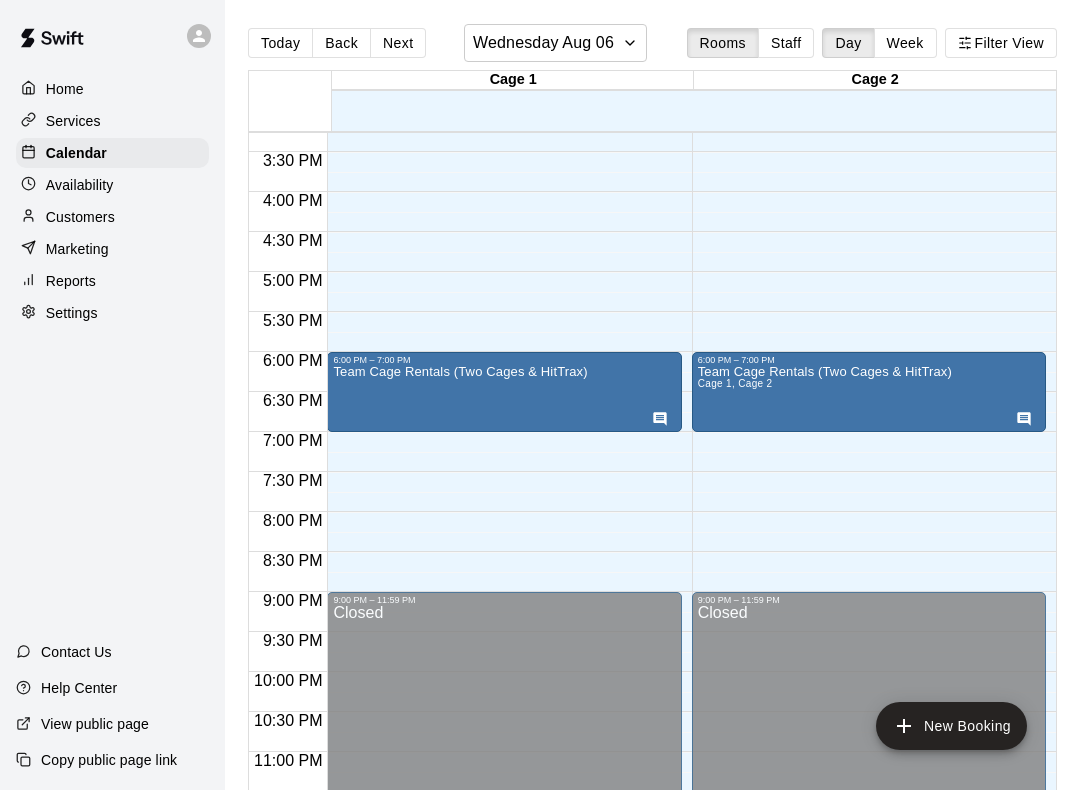 click on "Calendar" at bounding box center (112, 153) 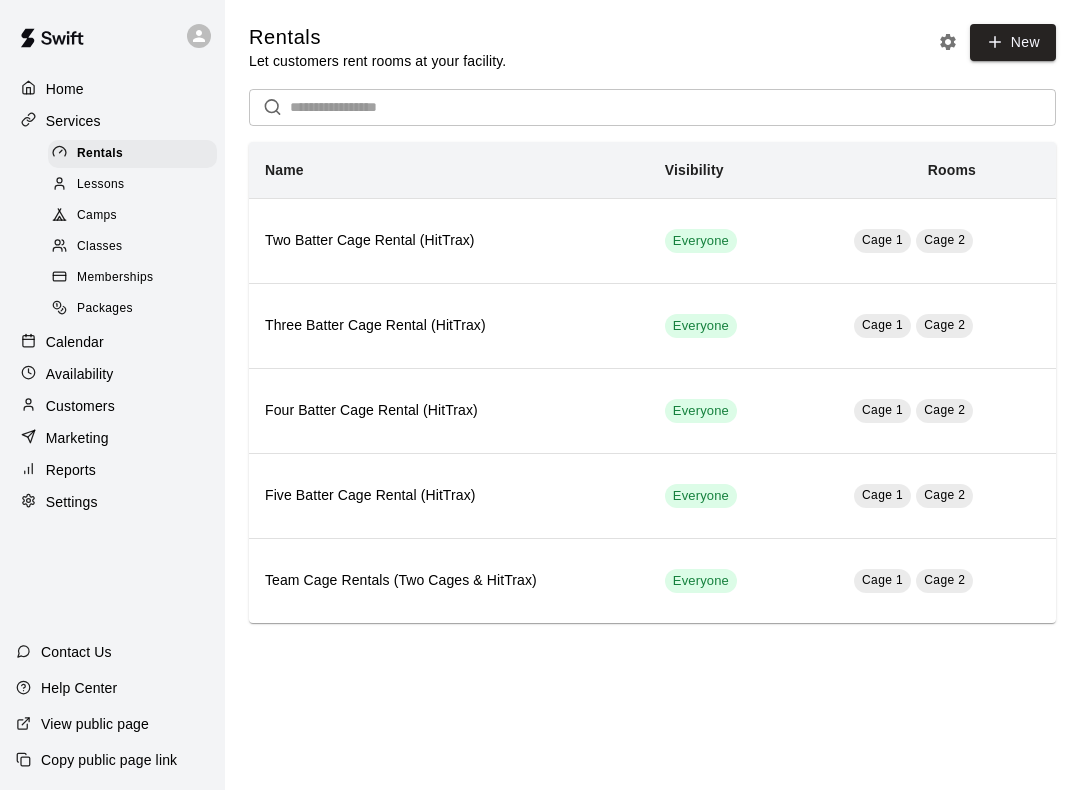 click on "Services" at bounding box center (112, 121) 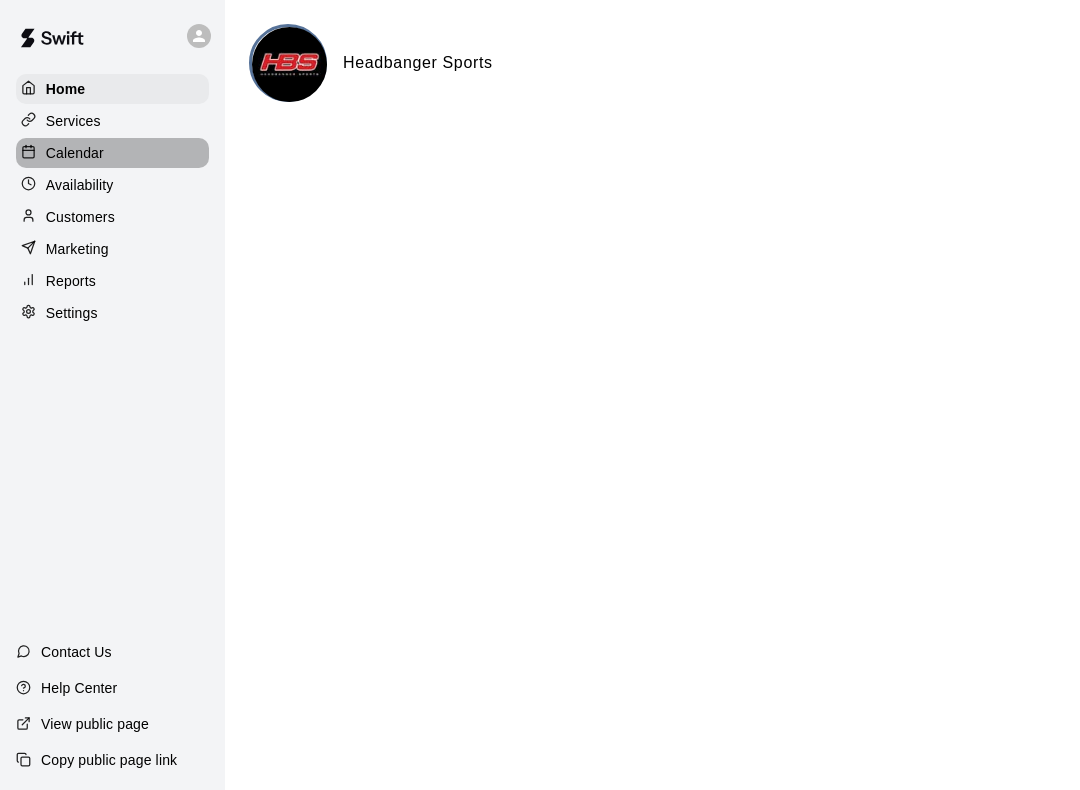 click on "Calendar" at bounding box center (112, 153) 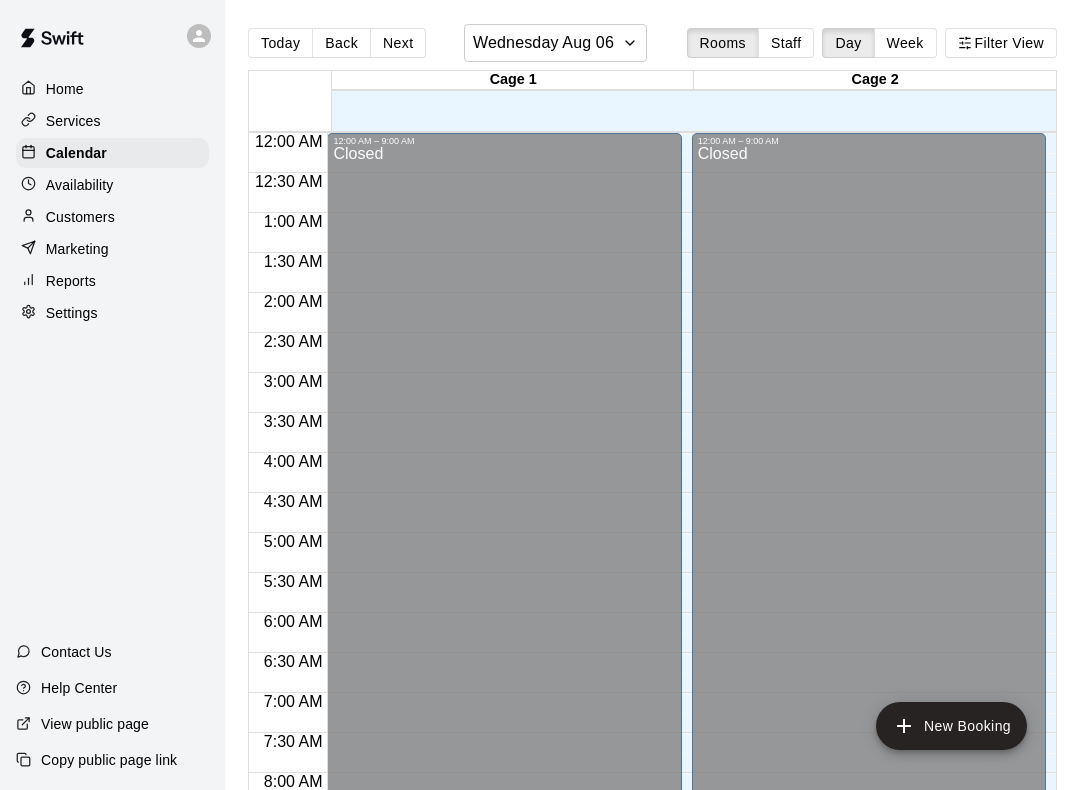 scroll, scrollTop: 897, scrollLeft: 0, axis: vertical 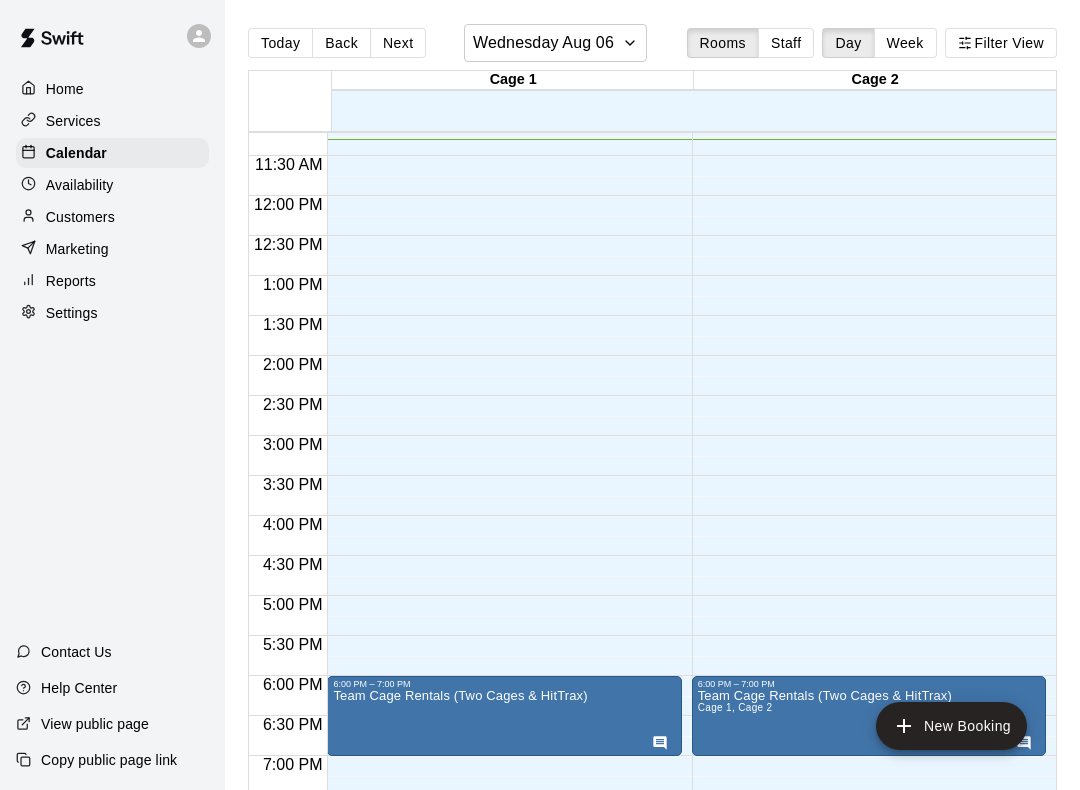 click on "Today Back Next Wednesday Aug 06 Rooms Staff Day Week Filter View Cage 1 06 Wed Cage 2 06 Wed 12:00 AM 12:30 AM 1:00 AM 1:30 AM 2:00 AM 2:30 AM 3:00 AM 3:30 AM 4:00 AM 4:30 AM 5:00 AM 5:30 AM 6:00 AM 6:30 AM 7:00 AM 7:30 AM 8:00 AM 8:30 AM 9:00 AM 9:30 AM 10:00 AM 10:30 AM 11:00 AM 11:30 AM 12:00 PM 12:30 PM 1:00 PM 1:30 PM 2:00 PM 2:30 PM 3:00 PM 3:30 PM 4:00 PM 4:30 PM 5:00 PM 5:30 PM 6:00 PM 6:30 PM 7:00 PM 7:30 PM 8:00 PM 8:30 PM 9:00 PM 9:30 PM 10:00 PM 10:30 PM 11:00 PM 11:30 PM 12:00 AM – 9:00 AM Closed 6:00 PM – 7:00 PM Team Cage Rentals (Two Cages & HitTrax) 9:00 PM – 11:59 PM Closed 12:00 AM – 9:00 AM Closed 6:00 PM – 7:00 PM Team Cage Rentals (Two Cages & HitTrax) Cage 1, Cage 2 9:00 PM – 11:59 PM Closed New Booking" at bounding box center (652, 411) 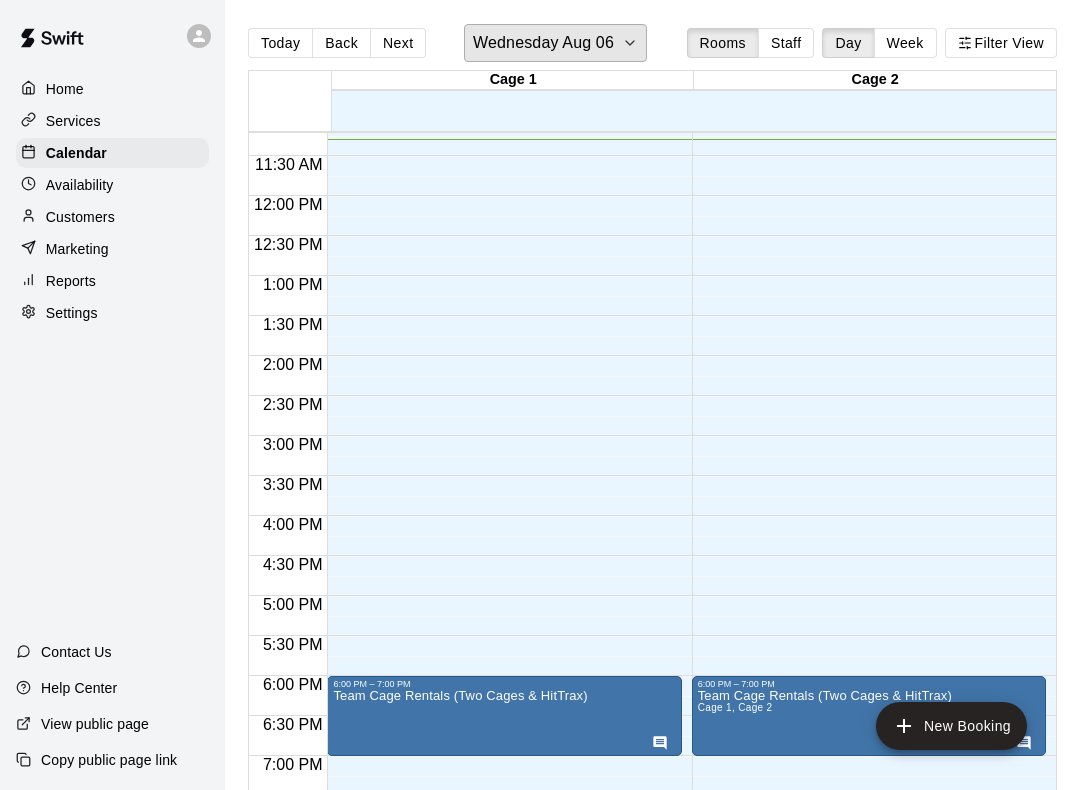 click on "Wednesday Aug 06" at bounding box center [543, 43] 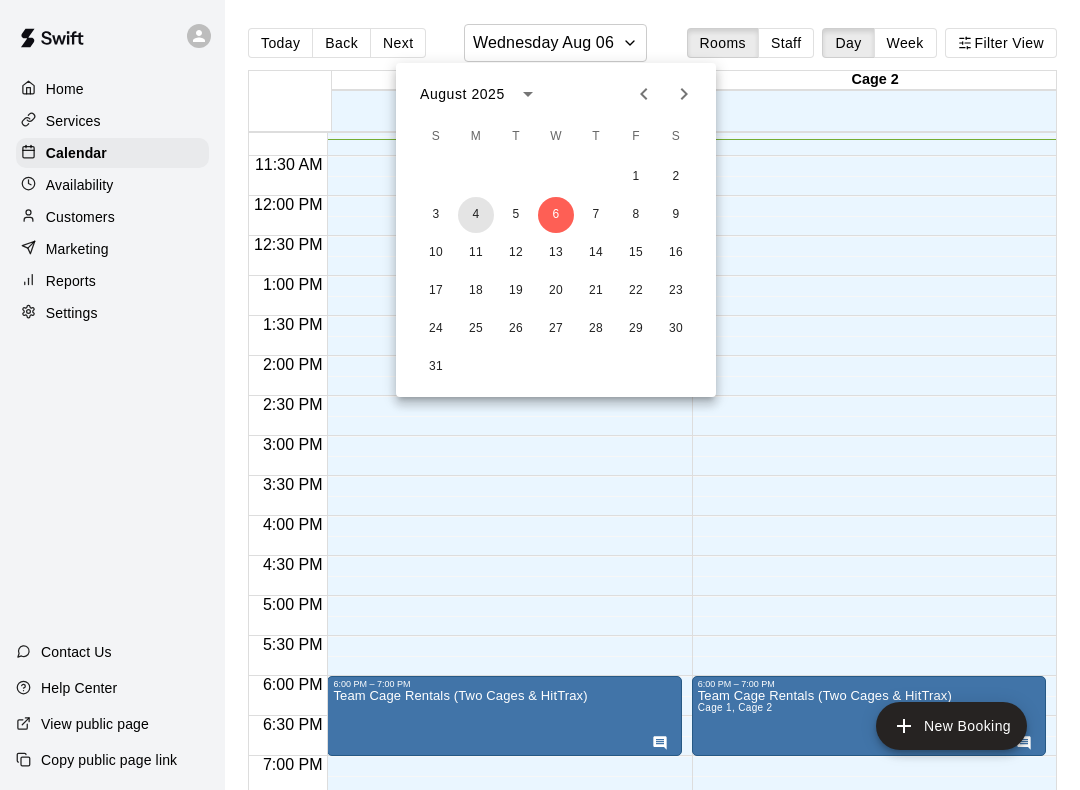 click on "4" at bounding box center [476, 215] 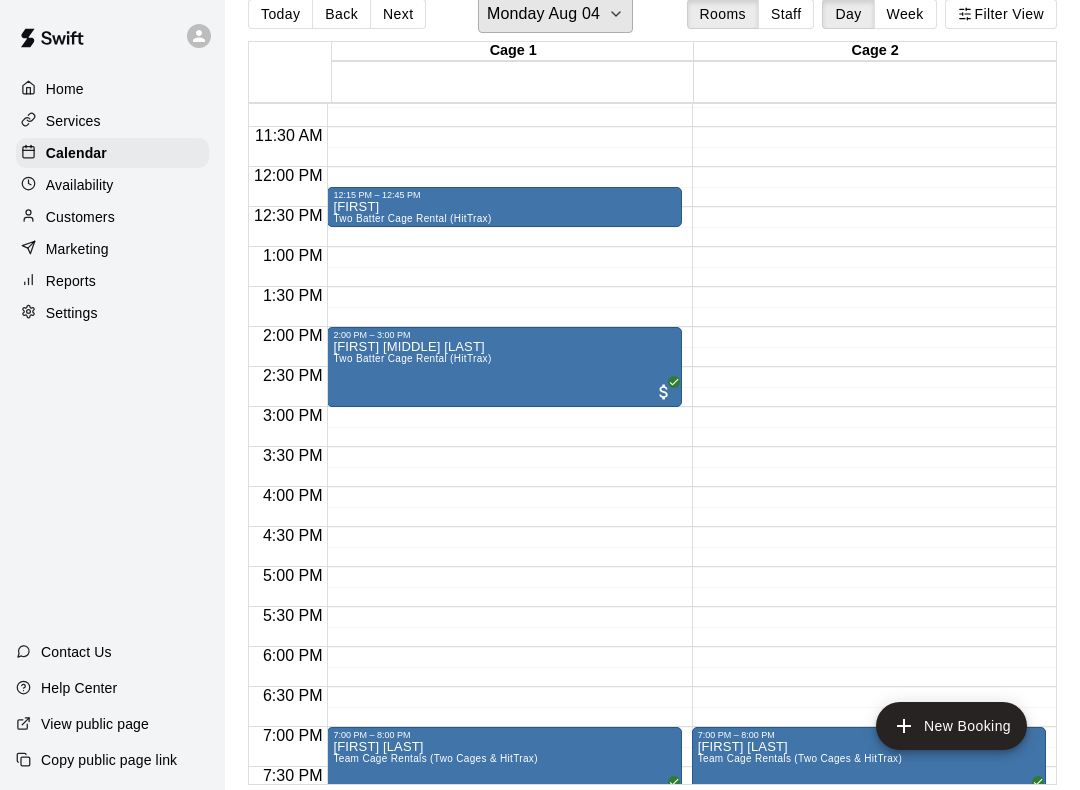 scroll, scrollTop: 0, scrollLeft: 0, axis: both 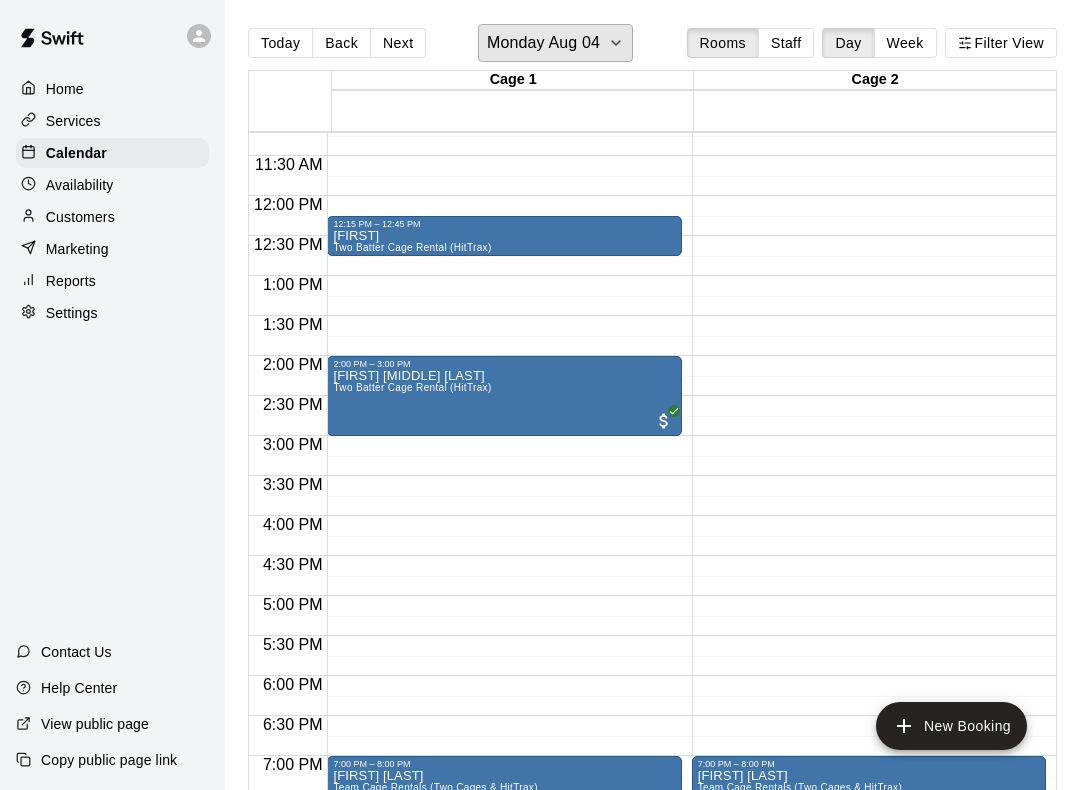 click 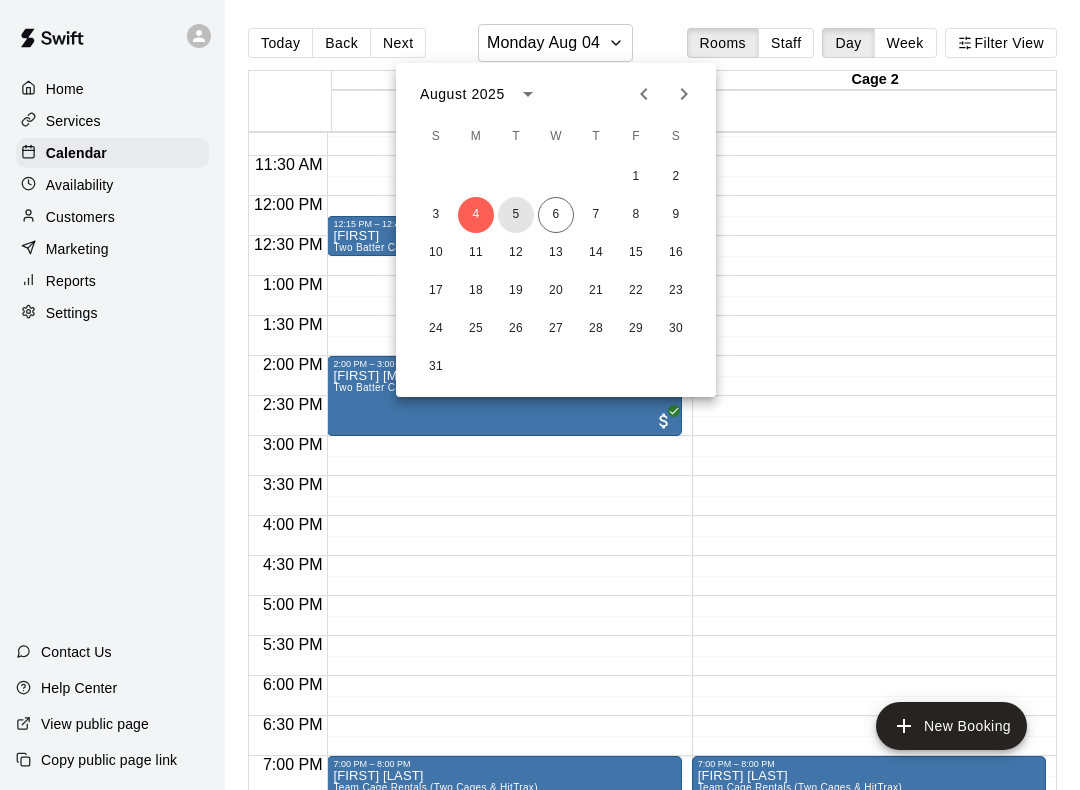 click on "5" at bounding box center [516, 215] 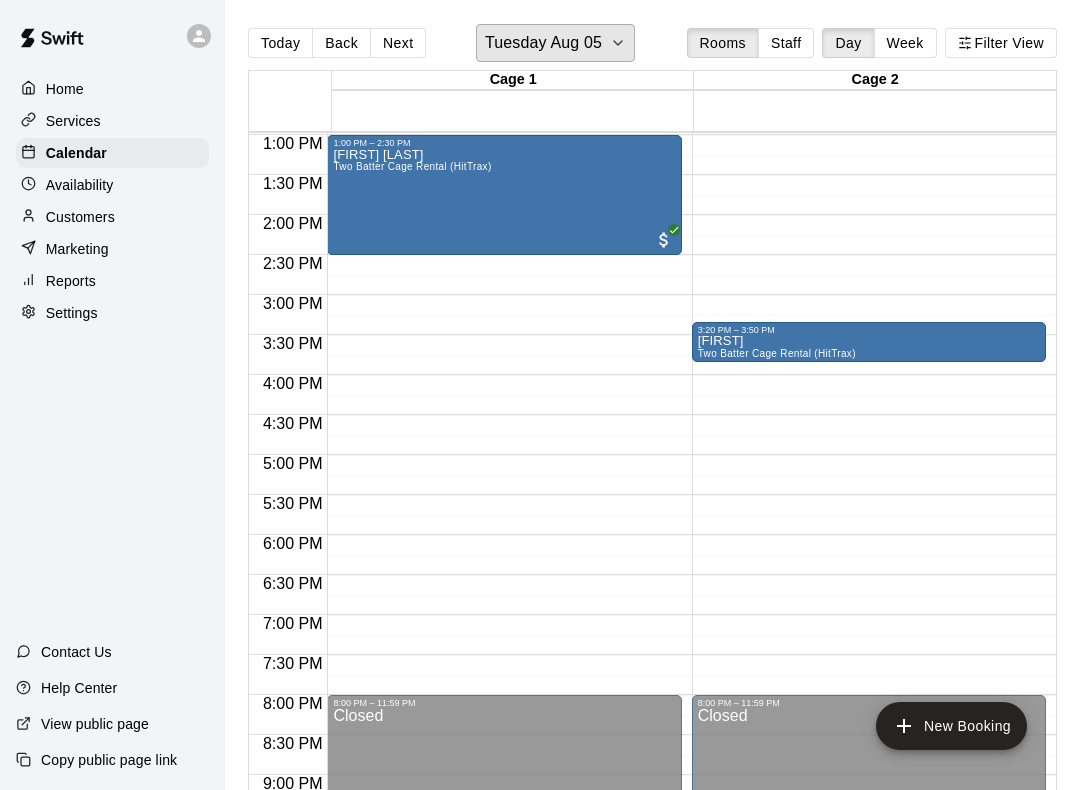 scroll, scrollTop: 1021, scrollLeft: 0, axis: vertical 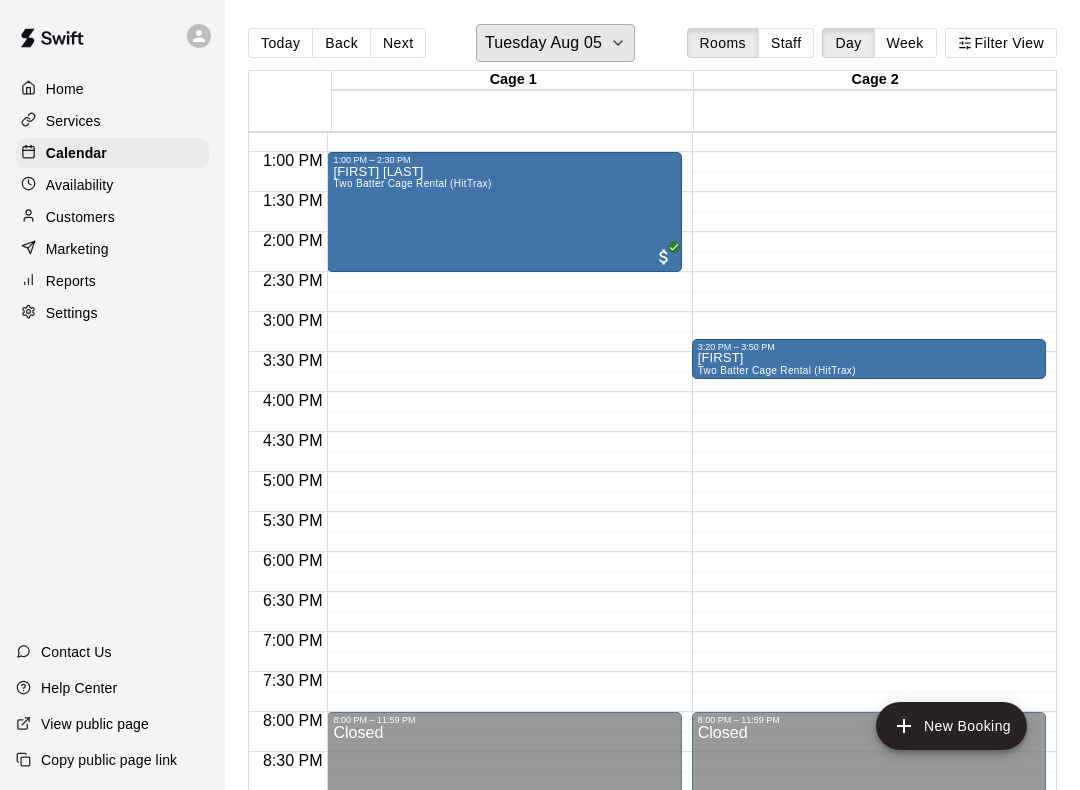 click on "Tuesday Aug 05" at bounding box center [543, 43] 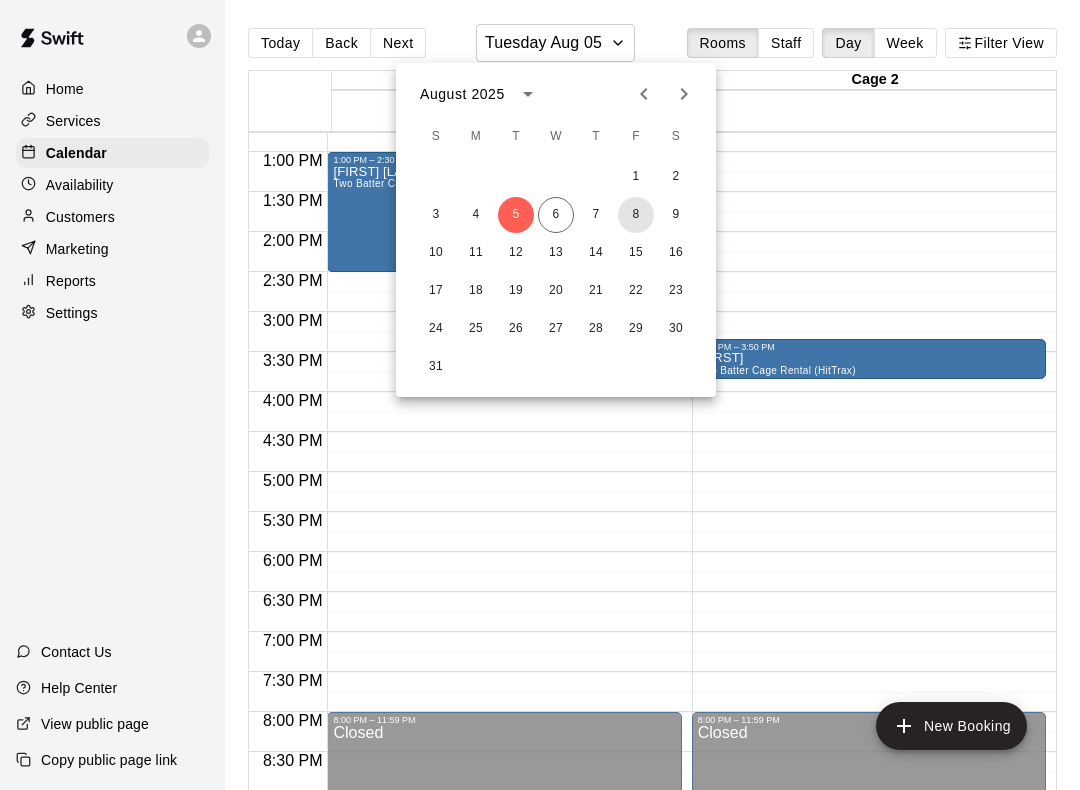 click on "8" at bounding box center (636, 215) 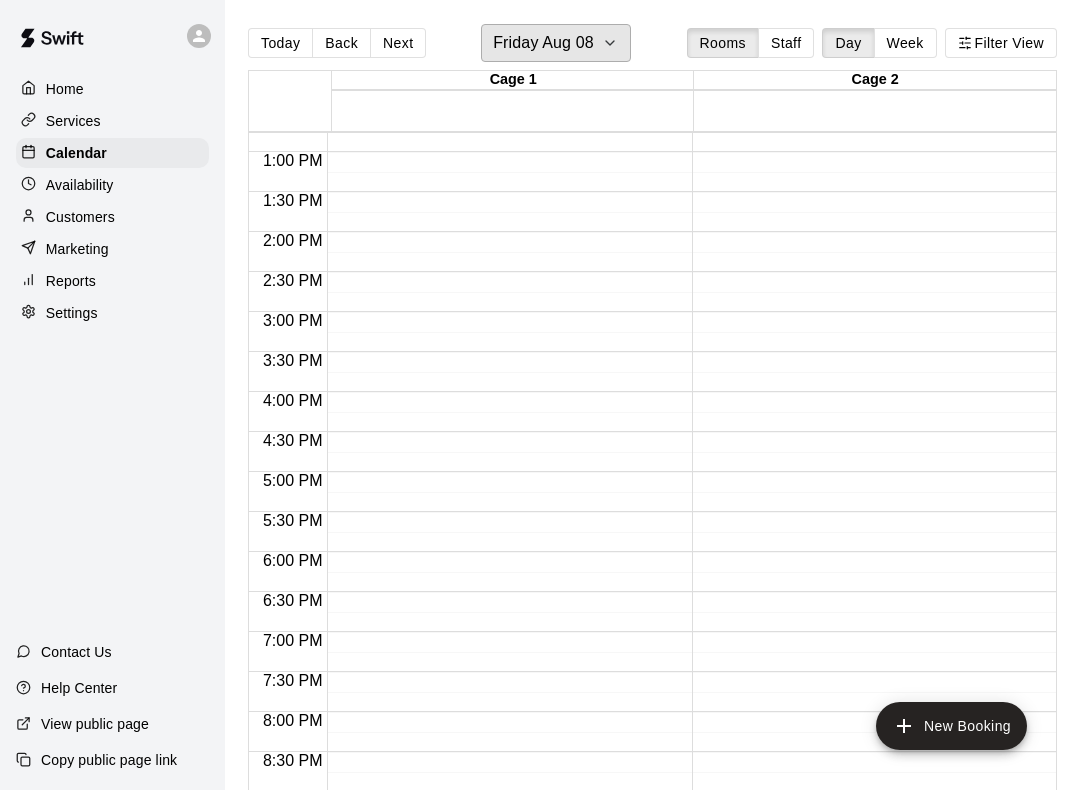 click on "Friday Aug 08" at bounding box center [543, 43] 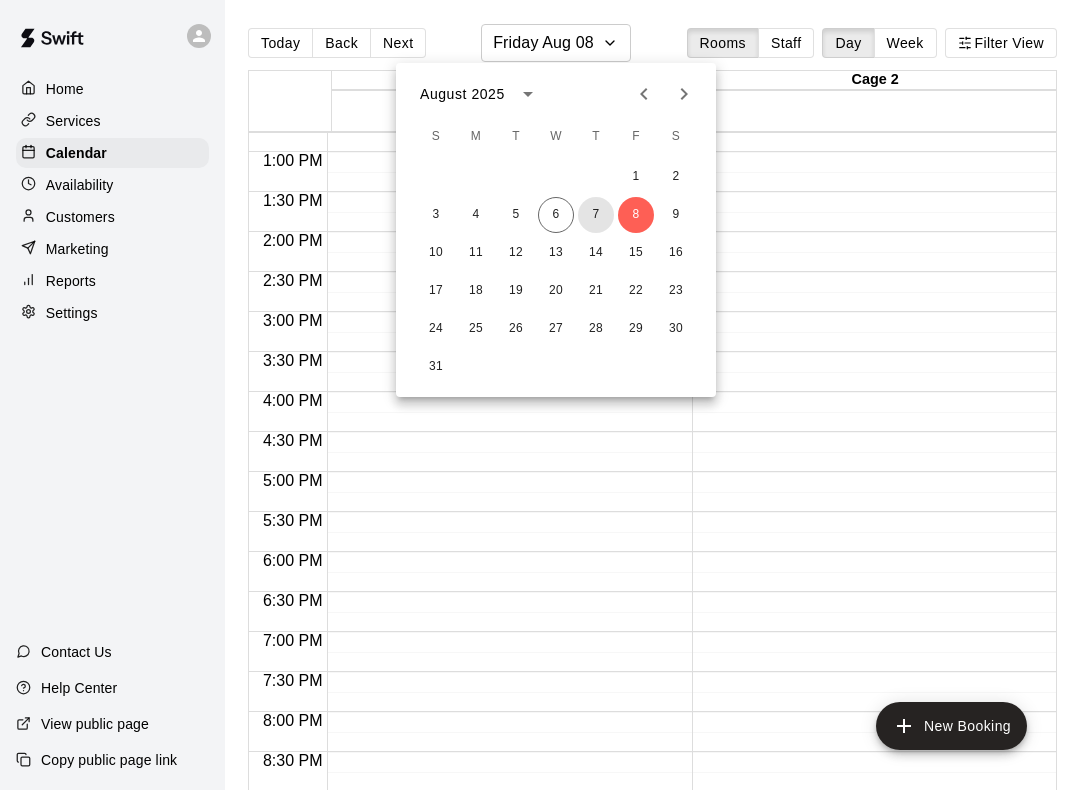 click on "7" at bounding box center [596, 215] 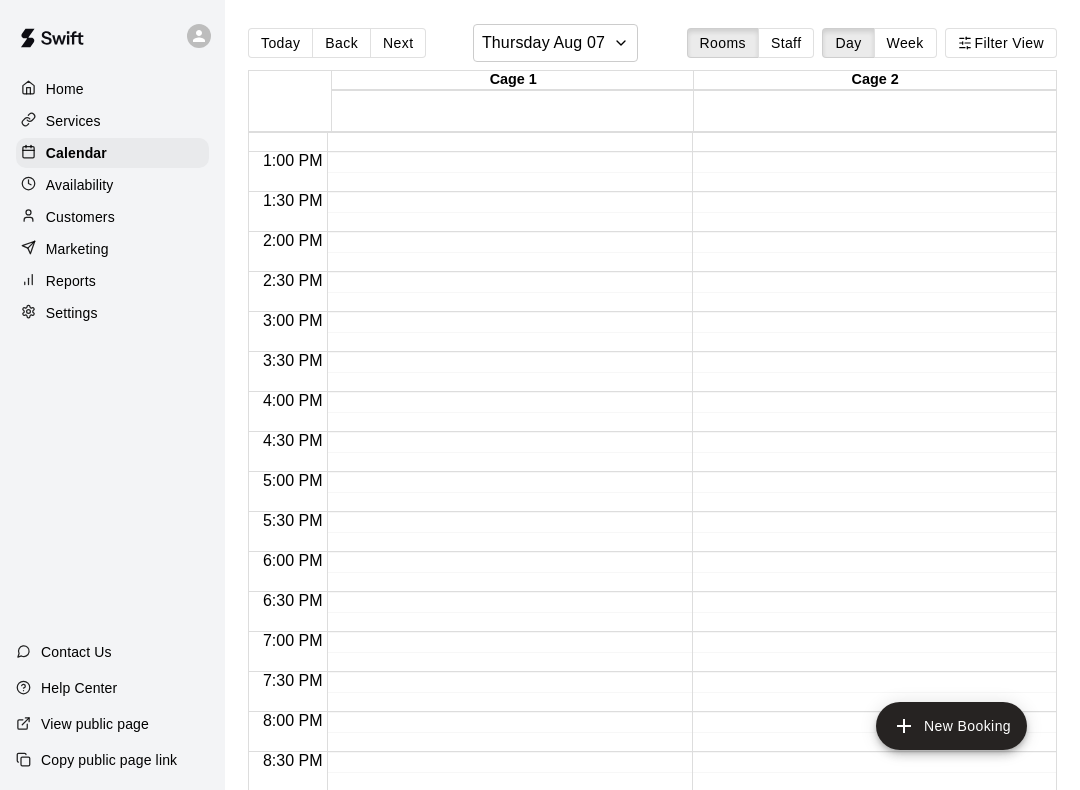 click on "Calendar" at bounding box center [112, 153] 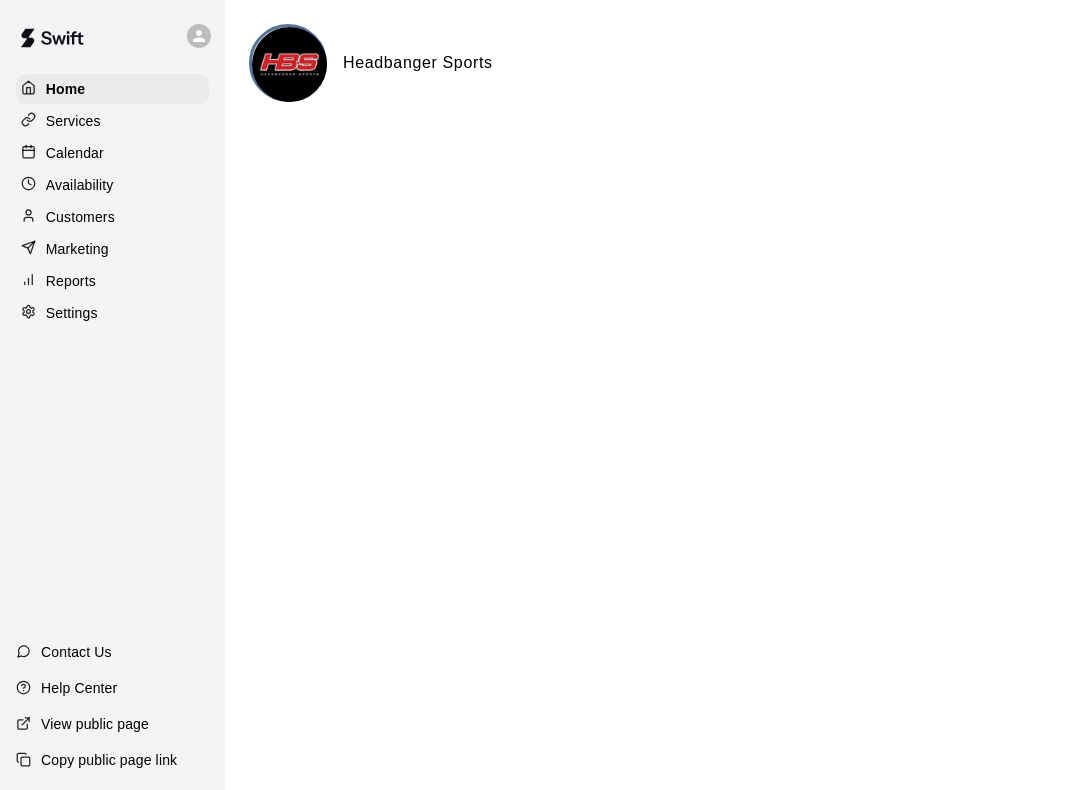 click on "Calendar" at bounding box center [112, 153] 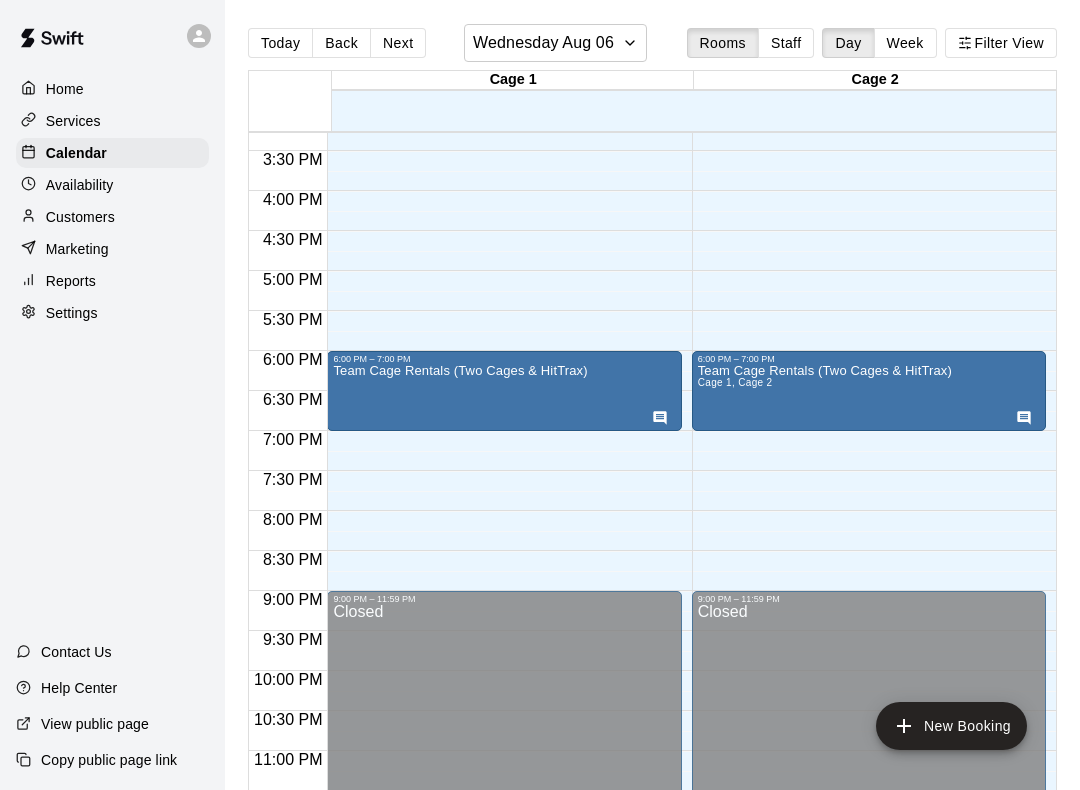 scroll, scrollTop: 1221, scrollLeft: 0, axis: vertical 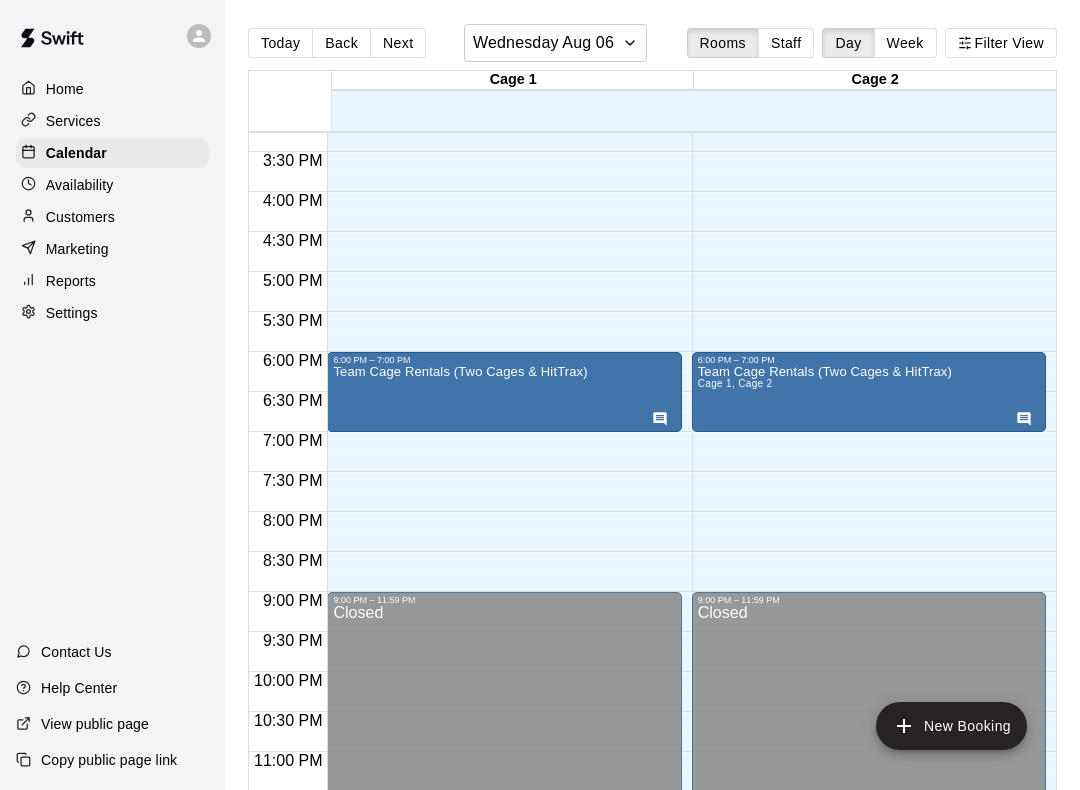 click on "12:00 AM – 9:00 AM Closed 6:00 PM – 7:00 PM Team Cage Rentals (Two Cages & HitTrax) Cage 1, Cage 2 9:00 PM – 11:59 PM Closed" at bounding box center [869, -128] 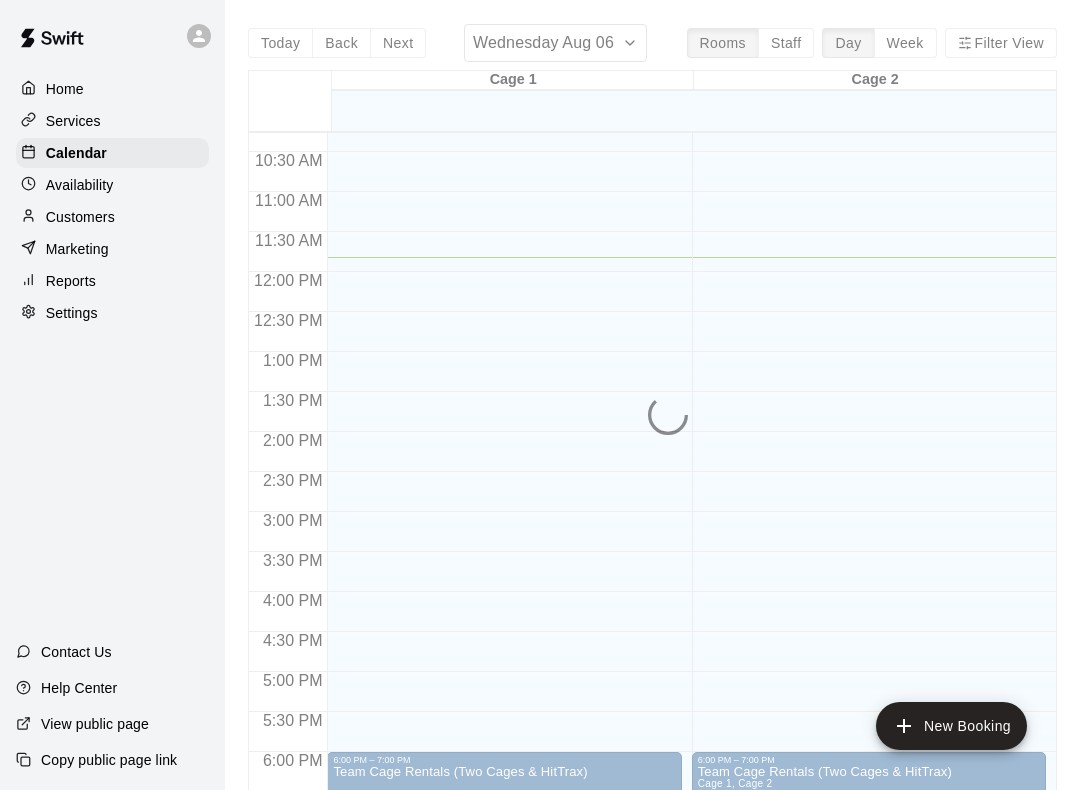 scroll, scrollTop: 822, scrollLeft: 0, axis: vertical 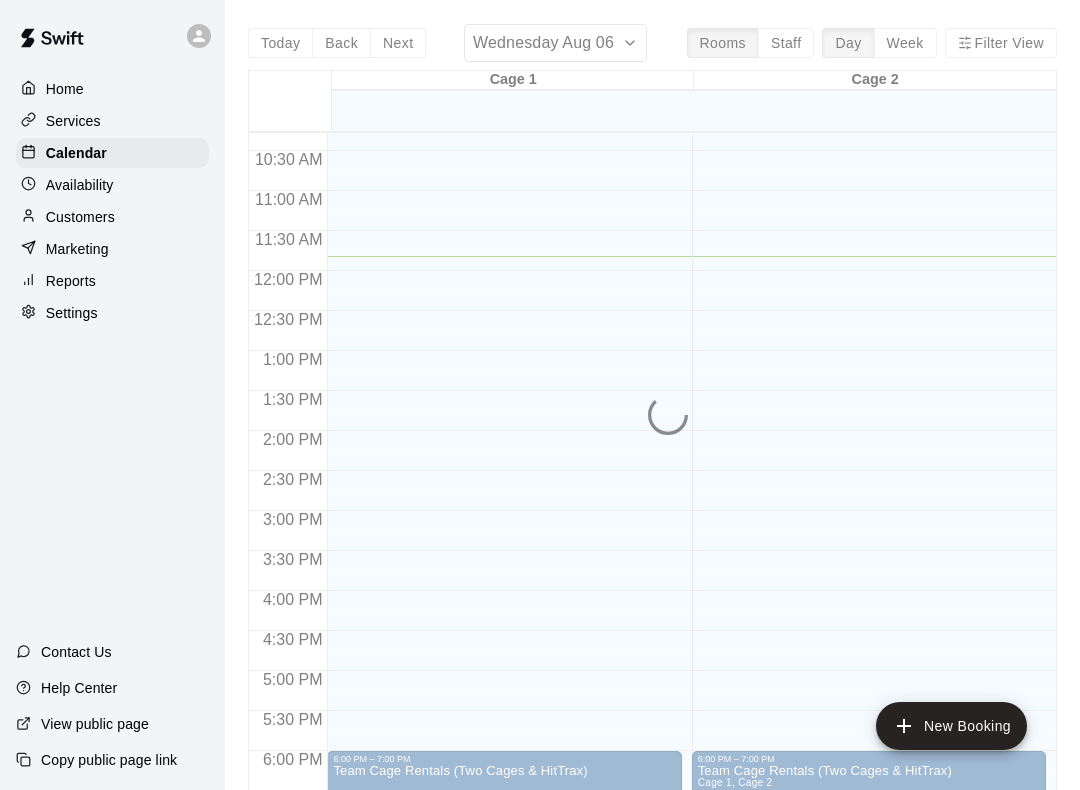 click on "12:00 AM – 9:00 AM Closed 6:00 PM – 7:00 PM Team Cage Rentals (Two Cages & HitTrax) 9:00 PM – 11:59 PM Closed" at bounding box center [504, 271] 